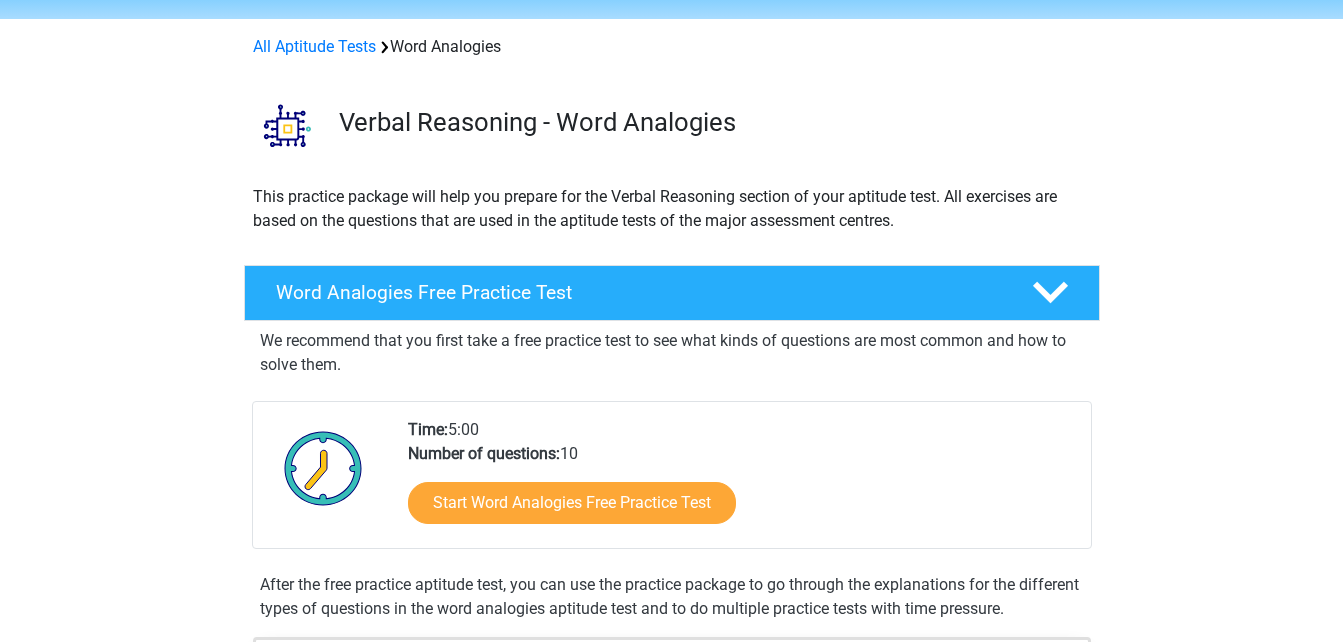 scroll, scrollTop: 100, scrollLeft: 0, axis: vertical 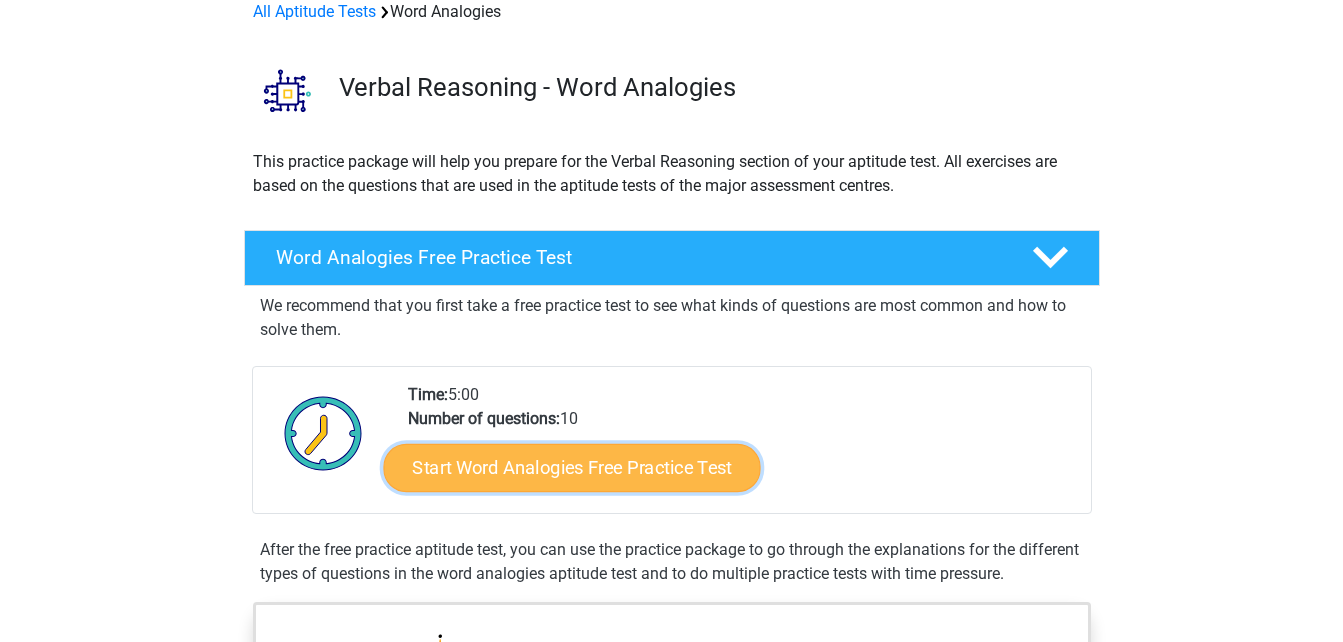 click on "Start Word Analogies
Free Practice Test" at bounding box center (571, 467) 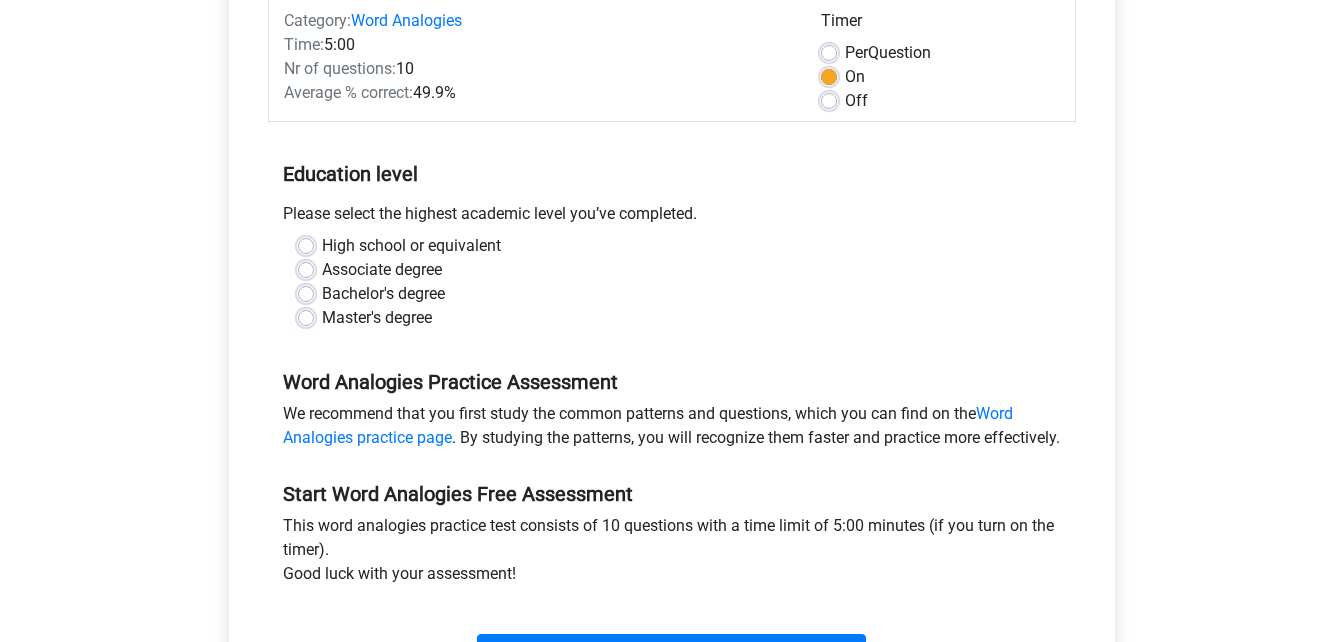 scroll, scrollTop: 600, scrollLeft: 0, axis: vertical 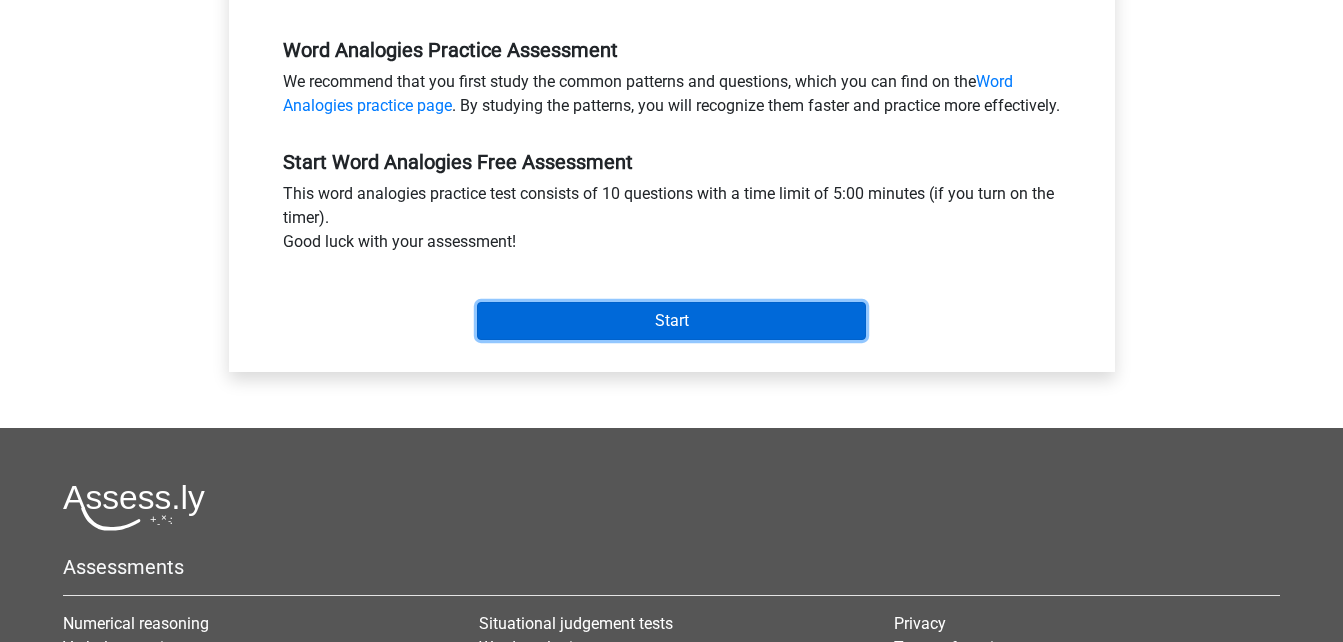 click on "Start" at bounding box center (671, 321) 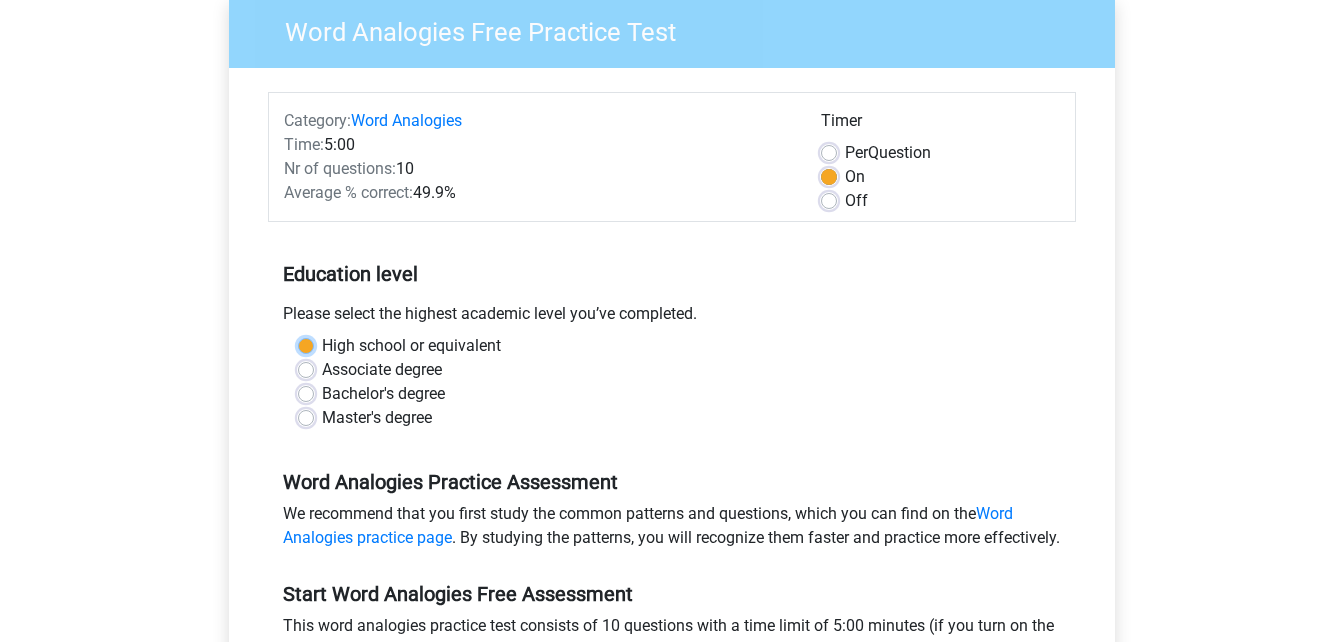 scroll, scrollTop: 202, scrollLeft: 0, axis: vertical 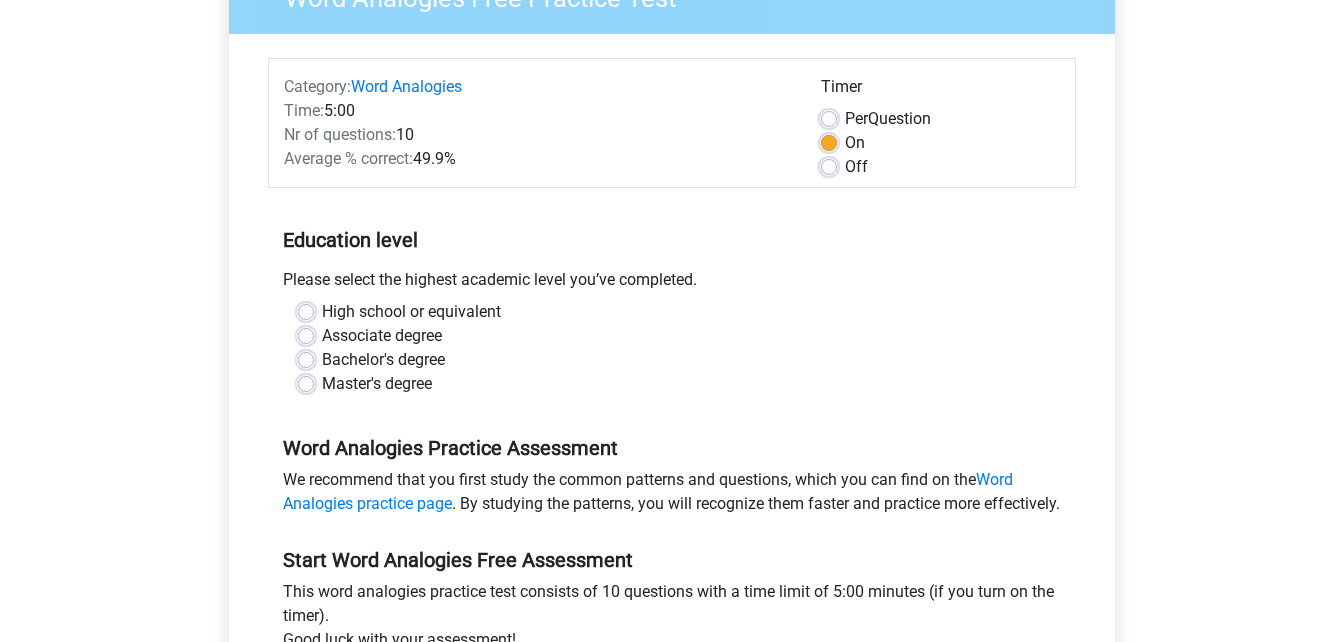 click on "High school or equivalent" at bounding box center [411, 312] 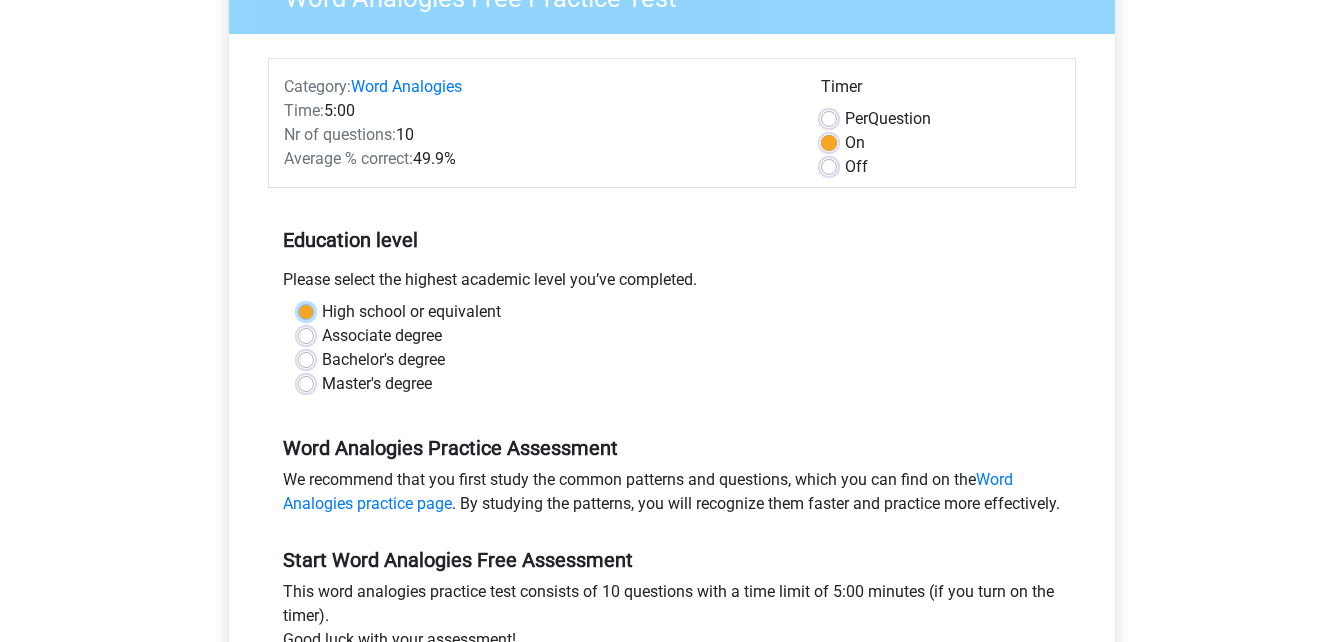 click on "High school or equivalent" at bounding box center (306, 310) 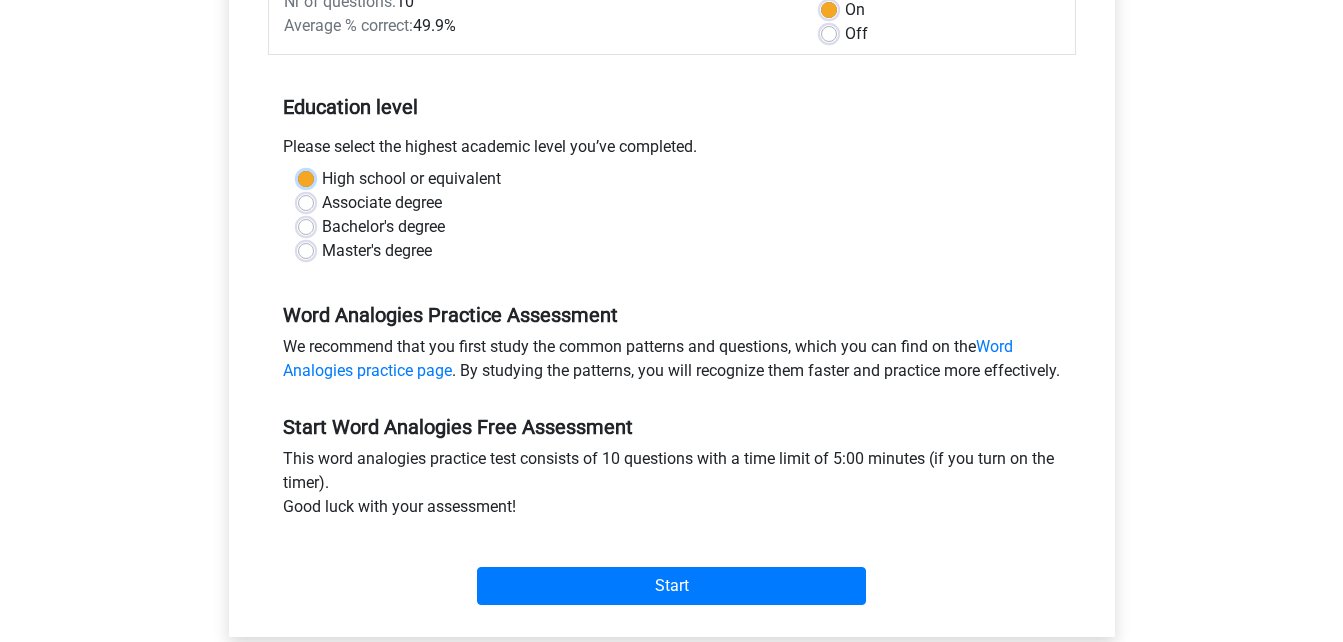 scroll, scrollTop: 402, scrollLeft: 0, axis: vertical 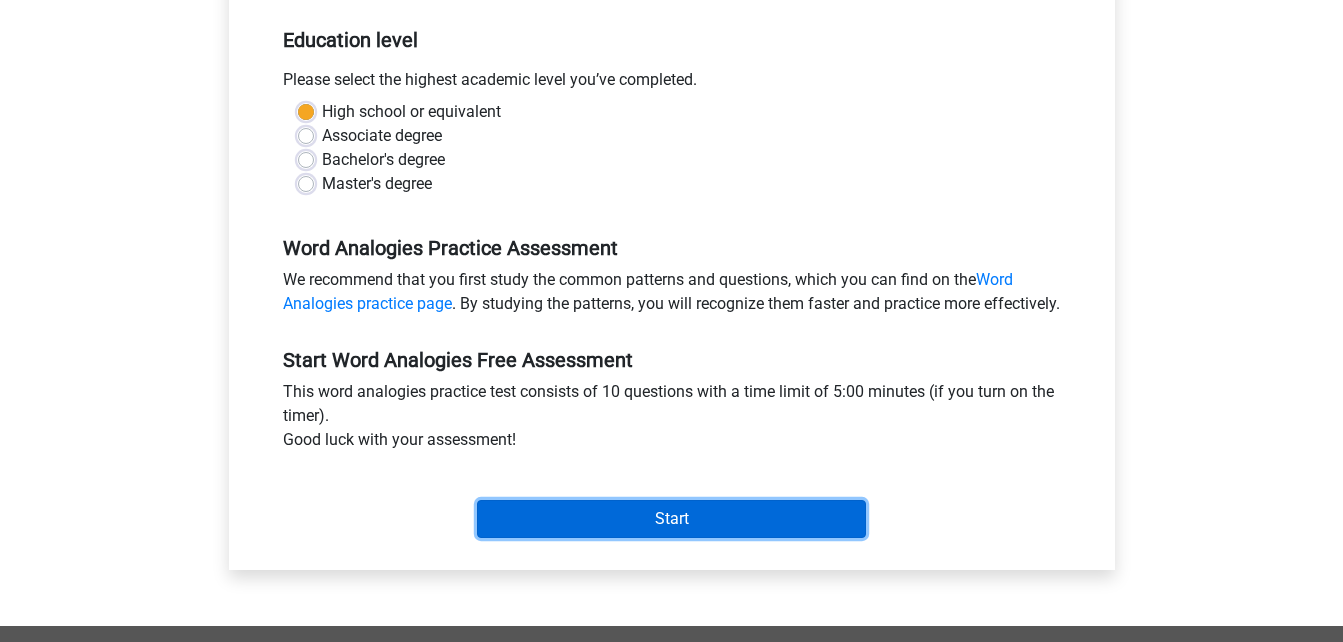 click on "Start" at bounding box center [671, 519] 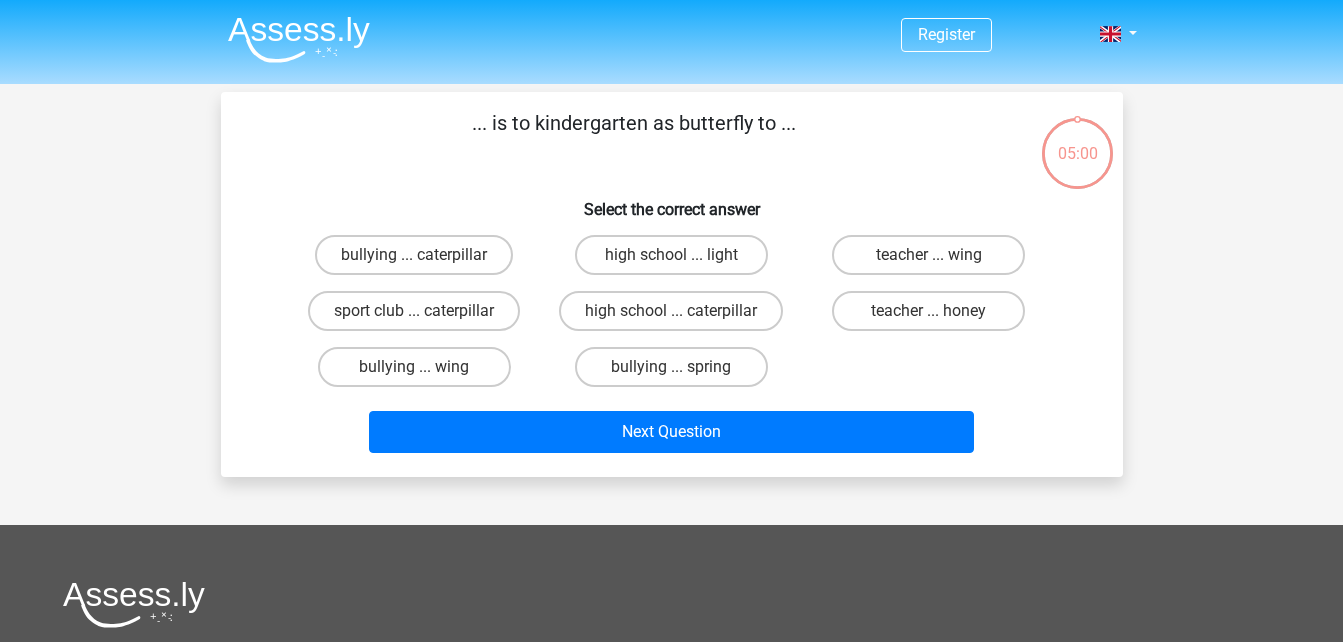 scroll, scrollTop: 0, scrollLeft: 0, axis: both 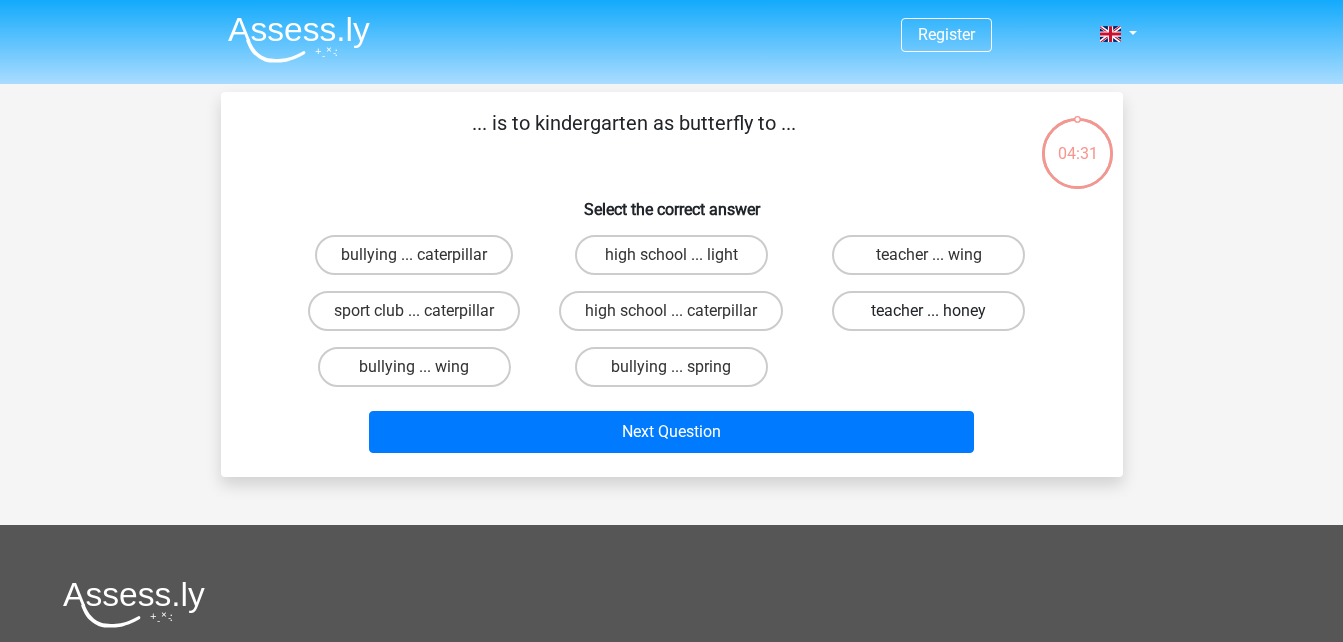 click on "teacher ... honey" at bounding box center [928, 311] 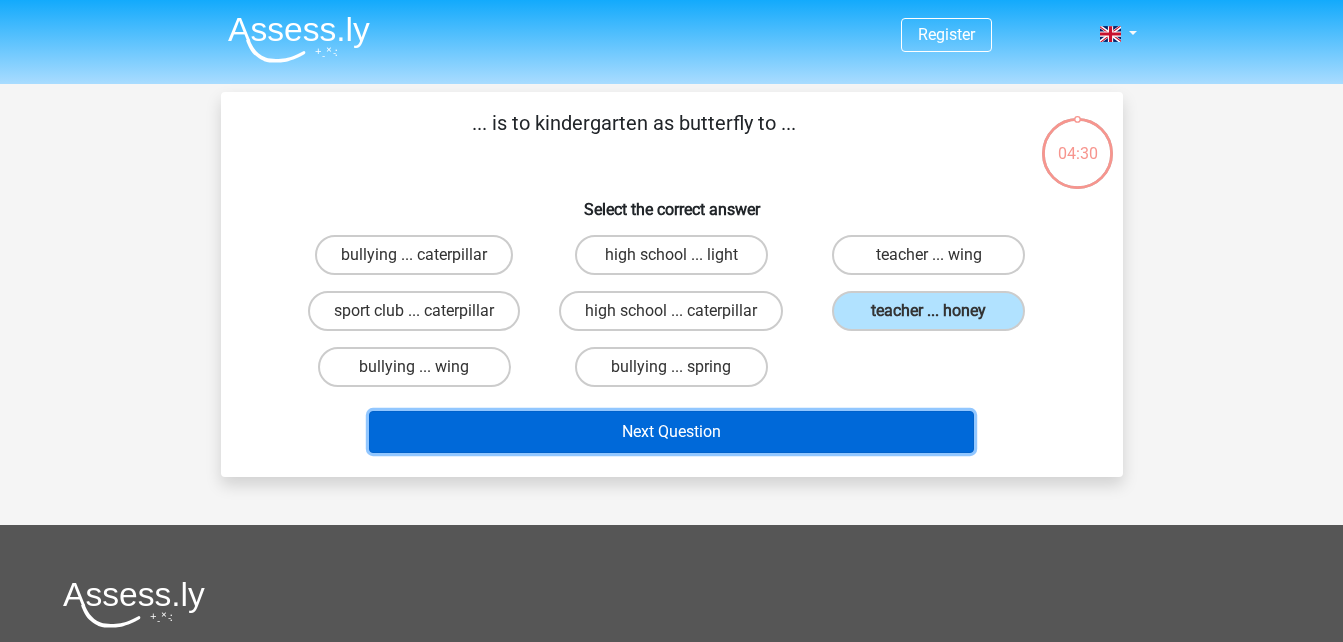 click on "Next Question" at bounding box center [671, 432] 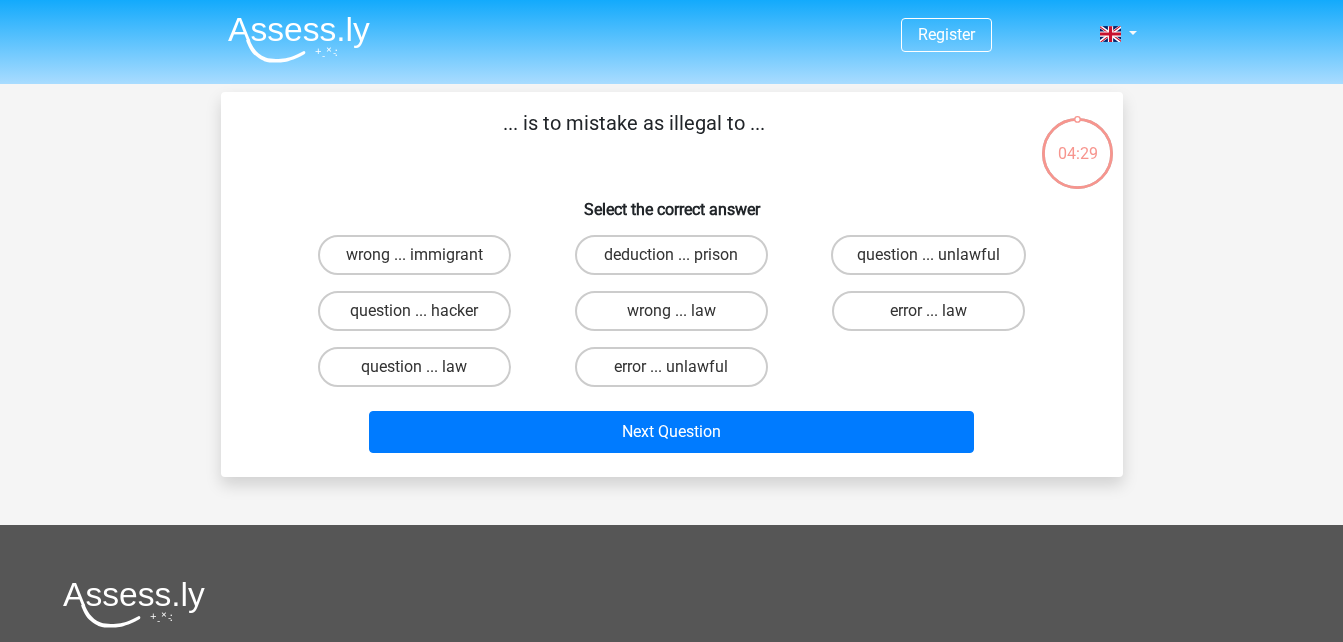 scroll, scrollTop: 92, scrollLeft: 0, axis: vertical 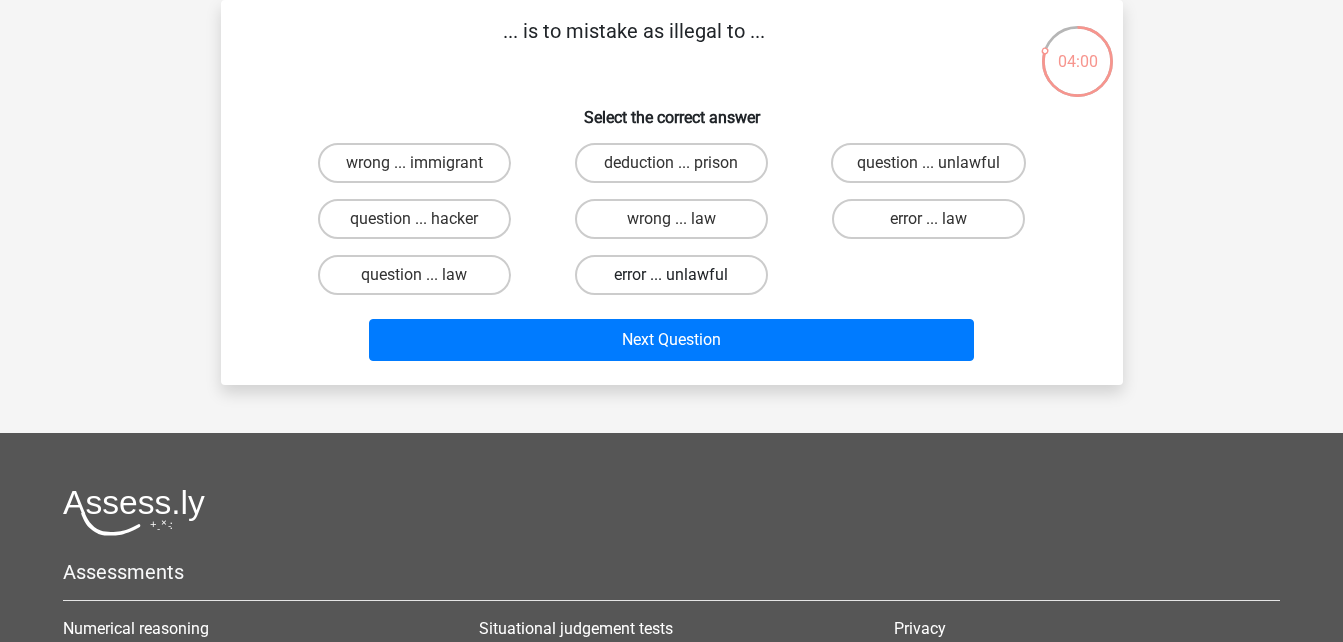 click on "error ... unlawful" at bounding box center (671, 275) 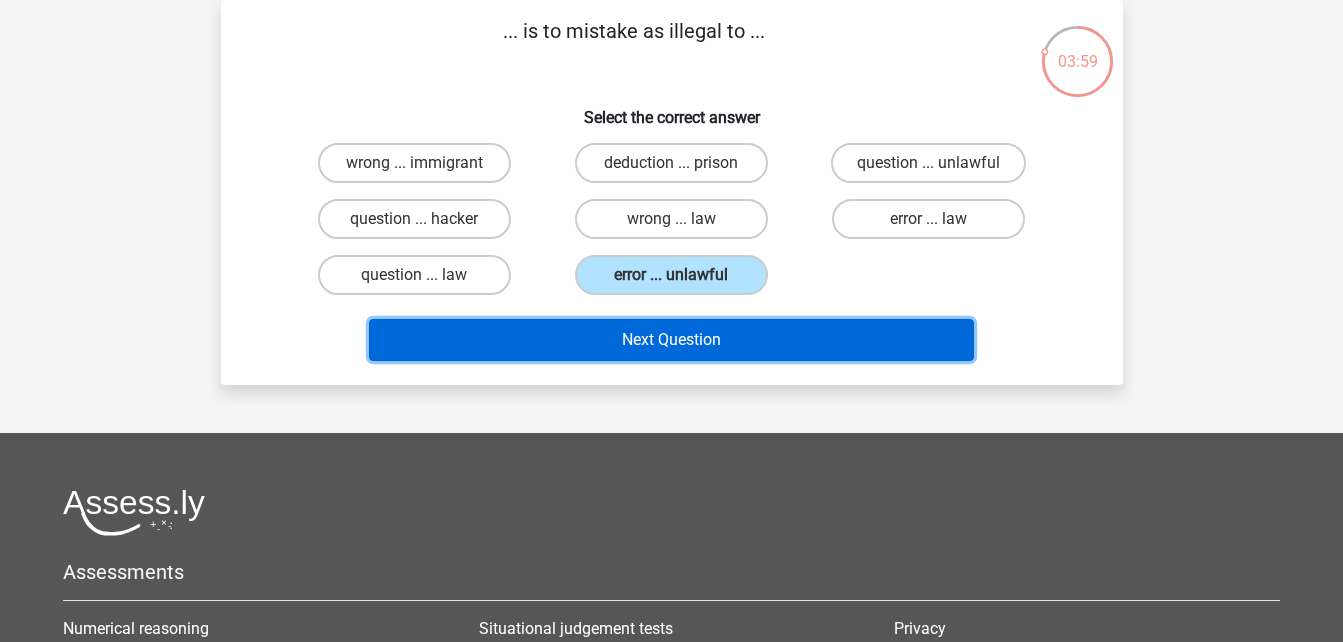 click on "Next Question" at bounding box center [671, 340] 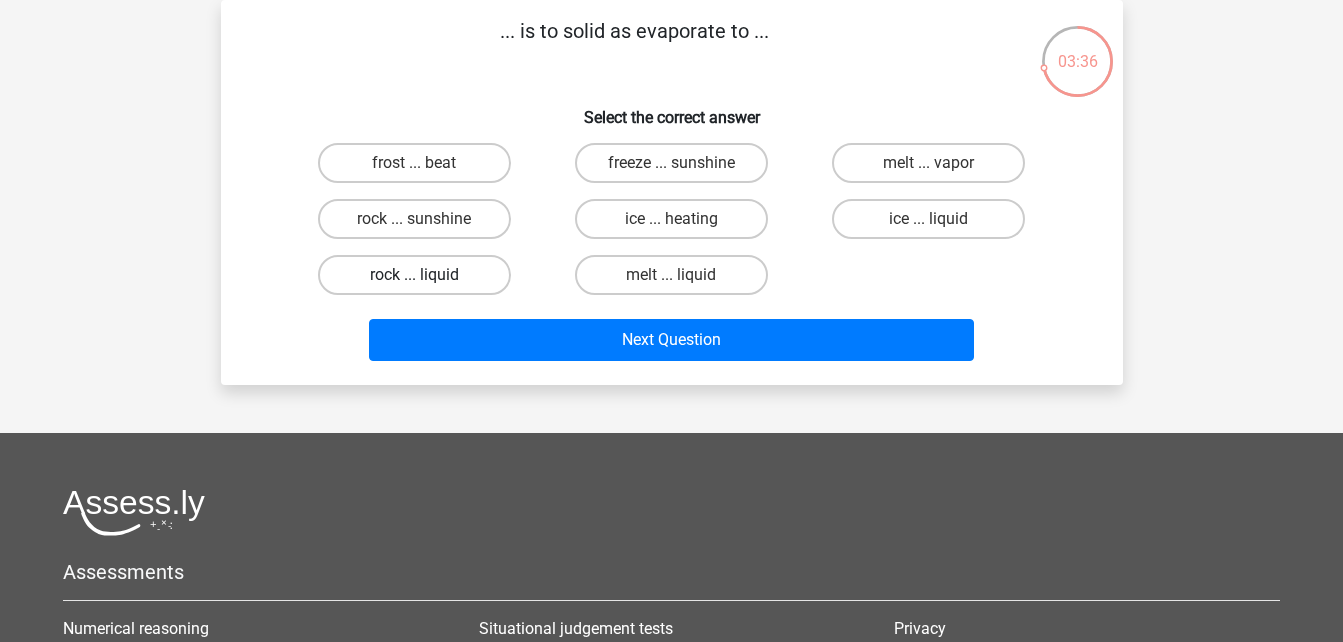 click on "rock ... liquid" at bounding box center [414, 275] 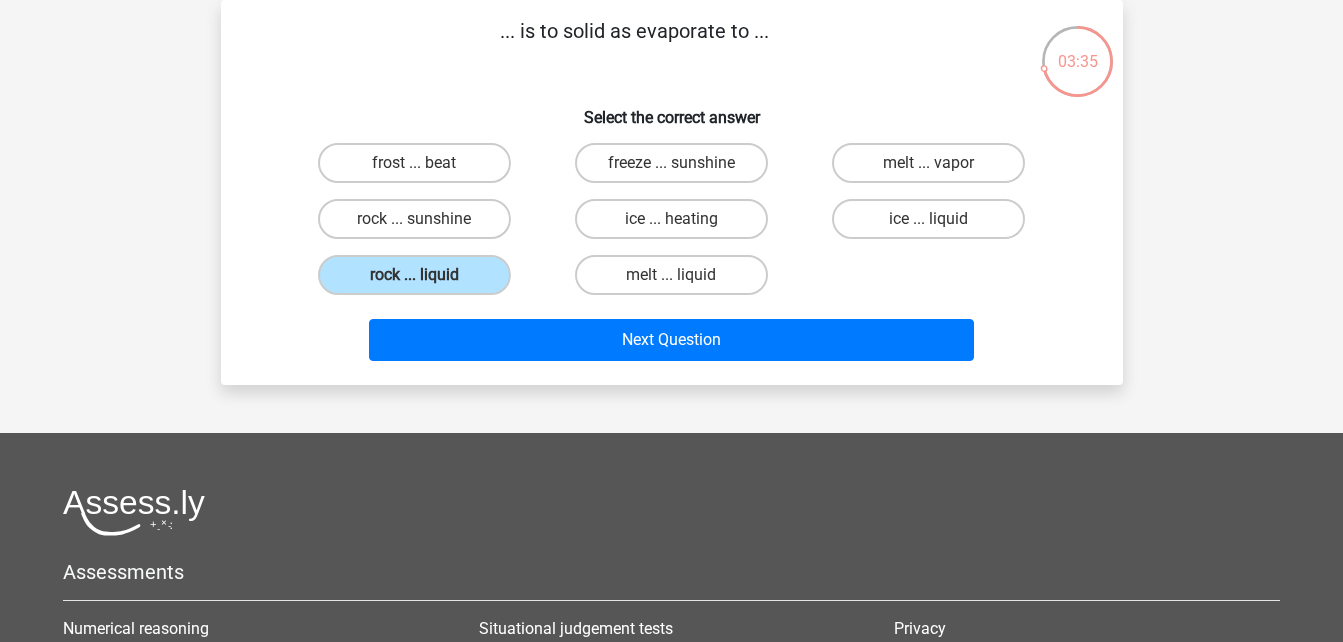 click on "Next Question" at bounding box center (672, 344) 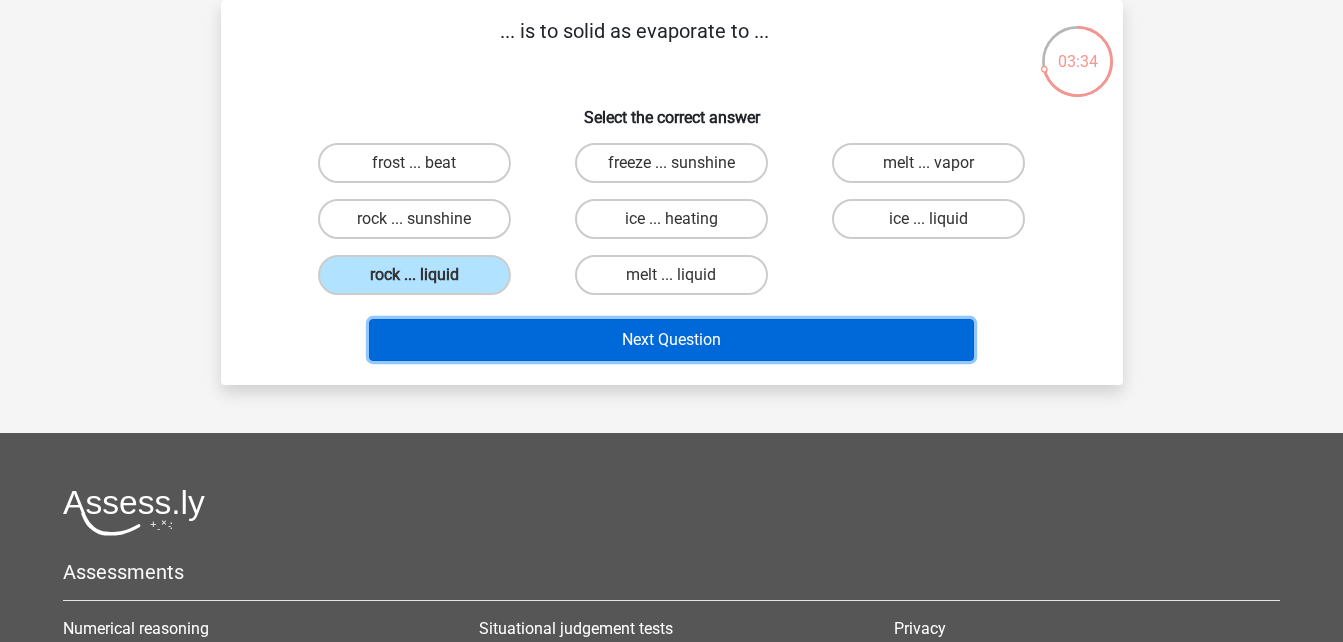 click on "Next Question" at bounding box center [671, 340] 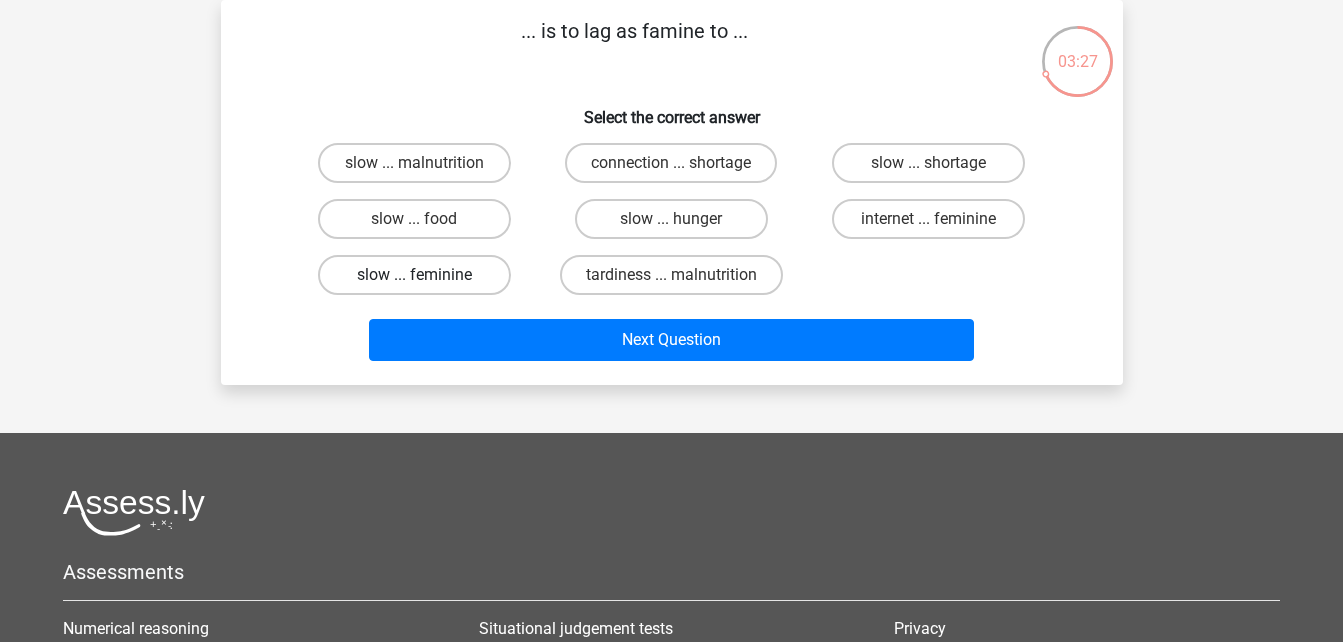 click on "slow ... feminine" at bounding box center (414, 275) 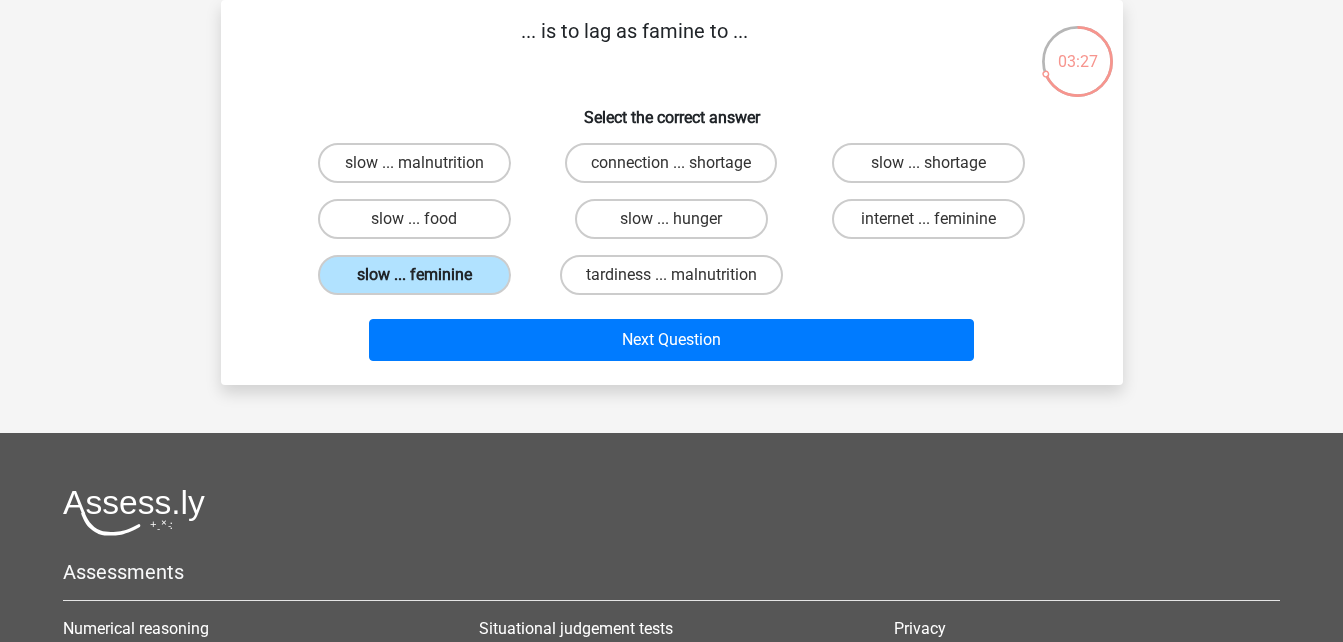 click on "slow ... feminine" at bounding box center [414, 275] 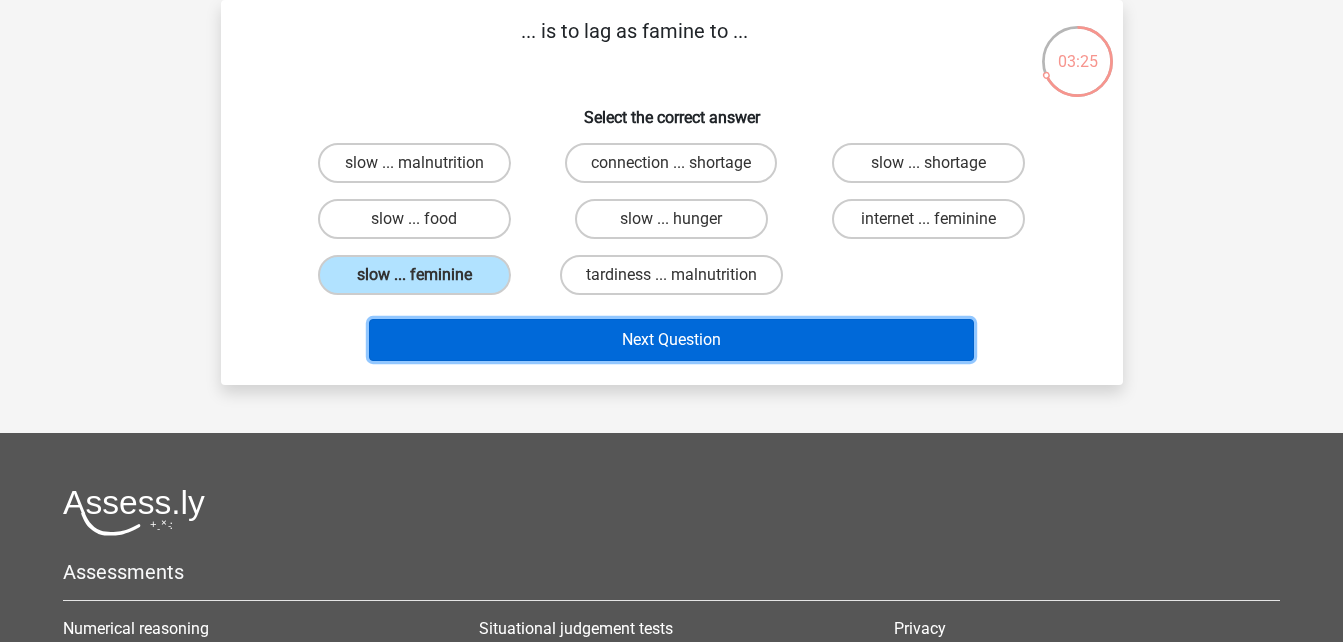 click on "Next Question" at bounding box center (671, 340) 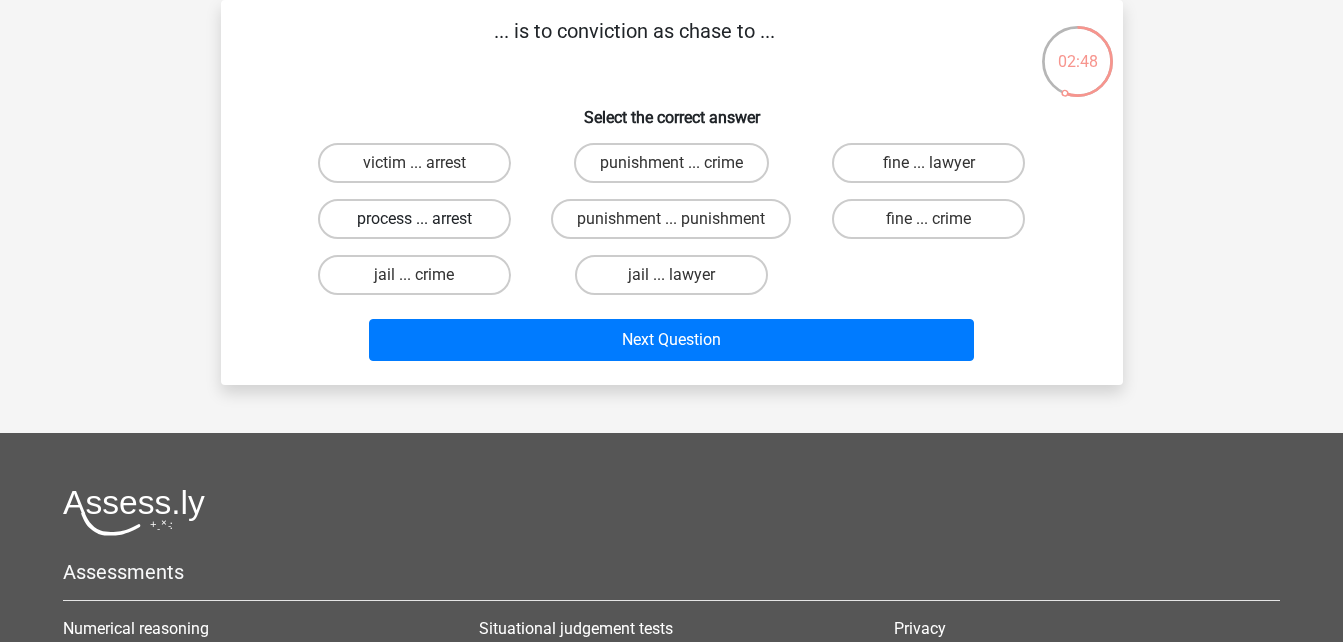 click on "process ... arrest" at bounding box center (414, 219) 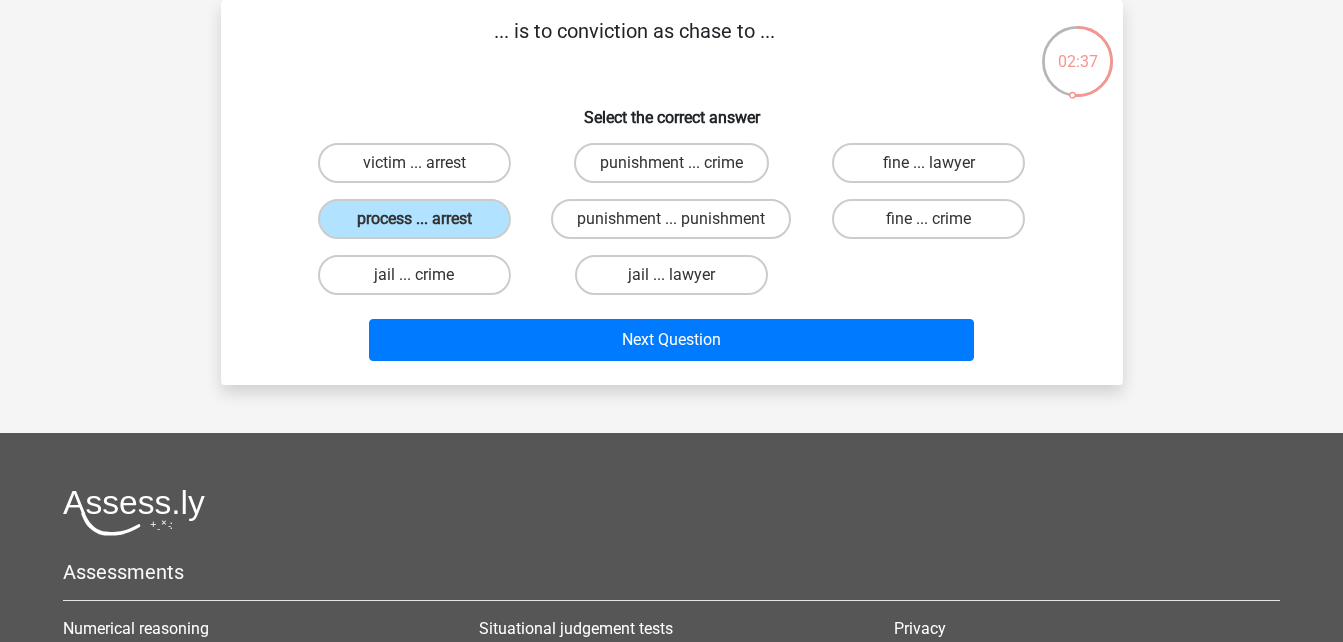 click on "jail ... crime" at bounding box center [420, 281] 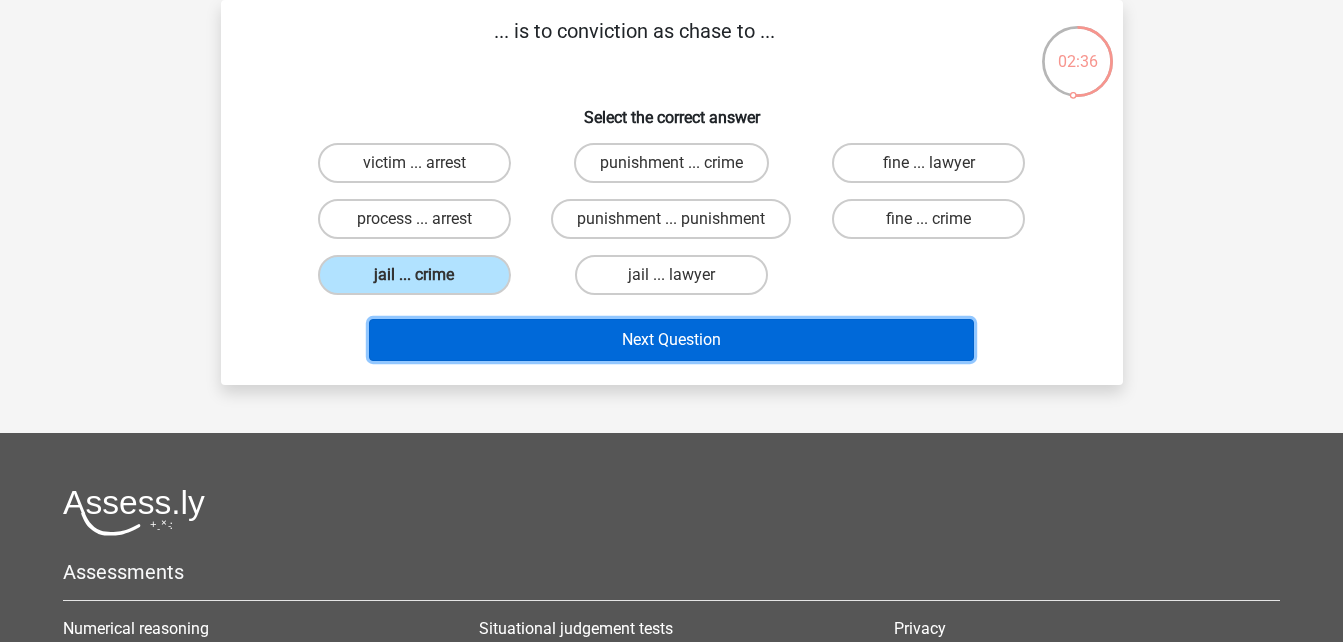 click on "Next Question" at bounding box center [671, 340] 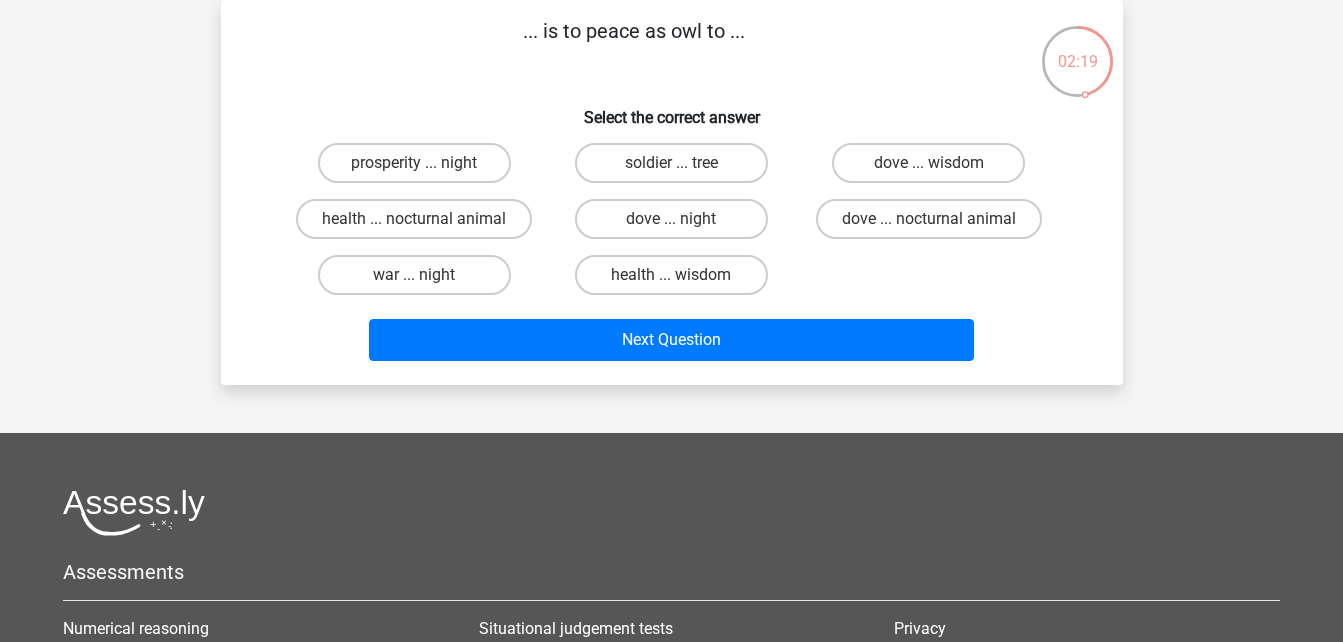 drag, startPoint x: 890, startPoint y: 153, endPoint x: 839, endPoint y: 271, distance: 128.5496 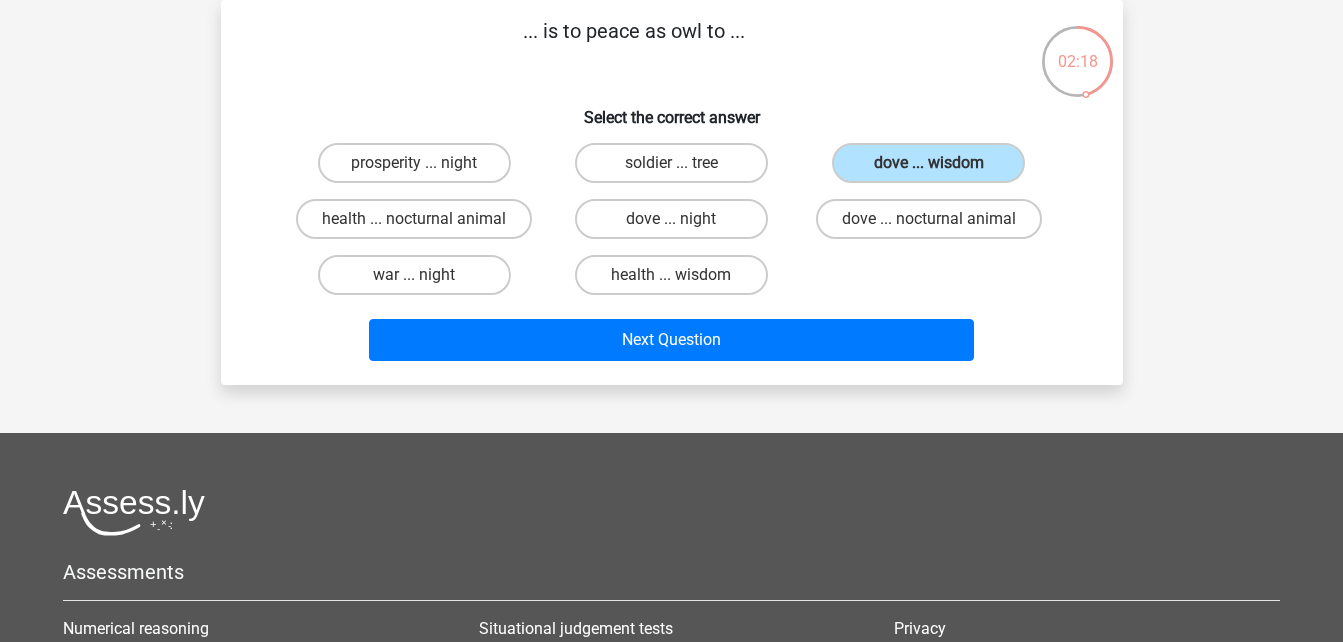 click on "Next Question" at bounding box center (672, 344) 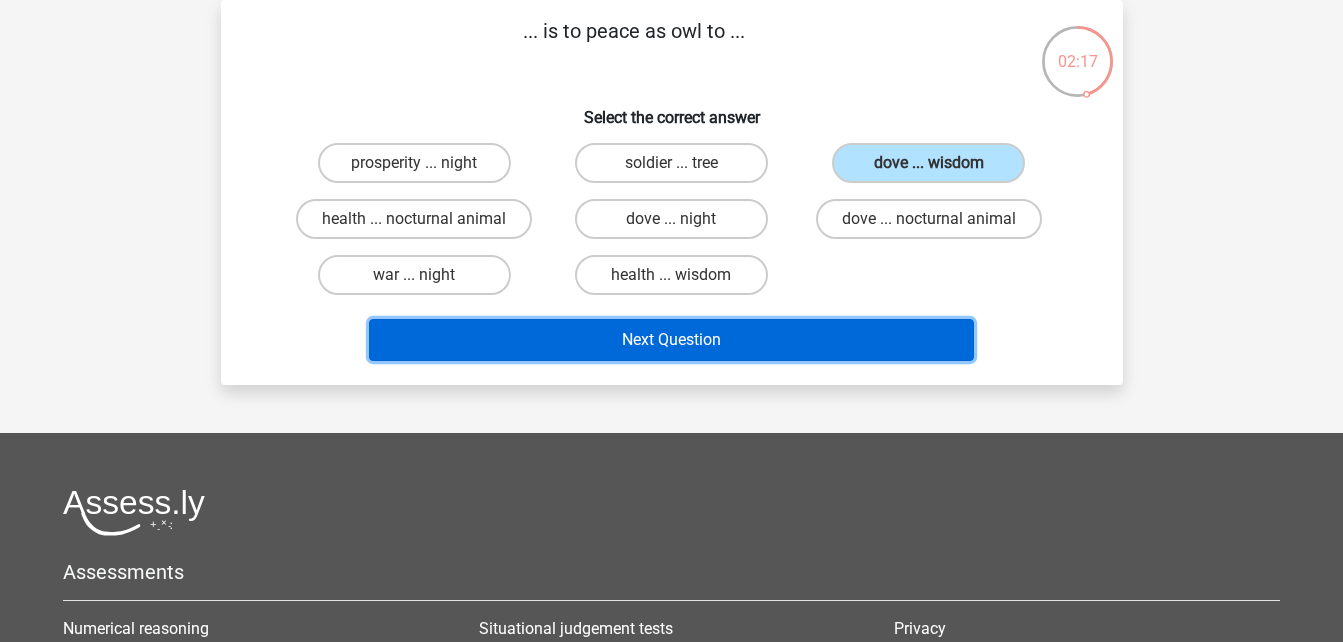 click on "Next Question" at bounding box center [671, 340] 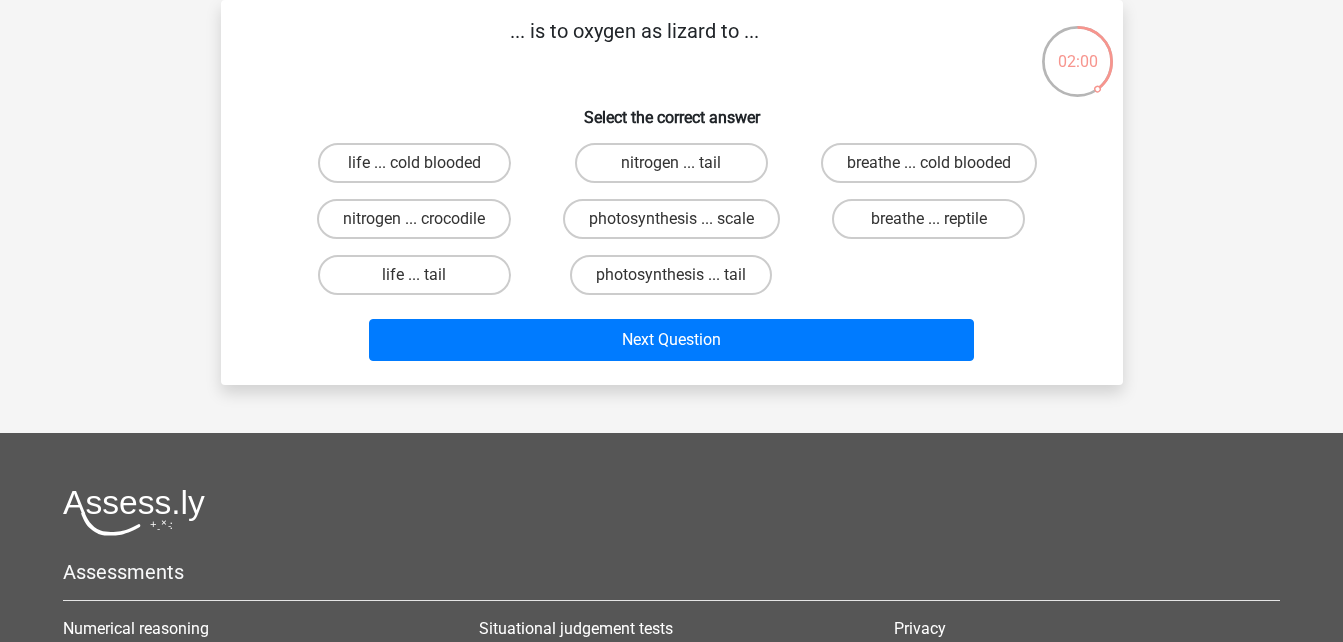 drag, startPoint x: 912, startPoint y: 214, endPoint x: 878, endPoint y: 289, distance: 82.346825 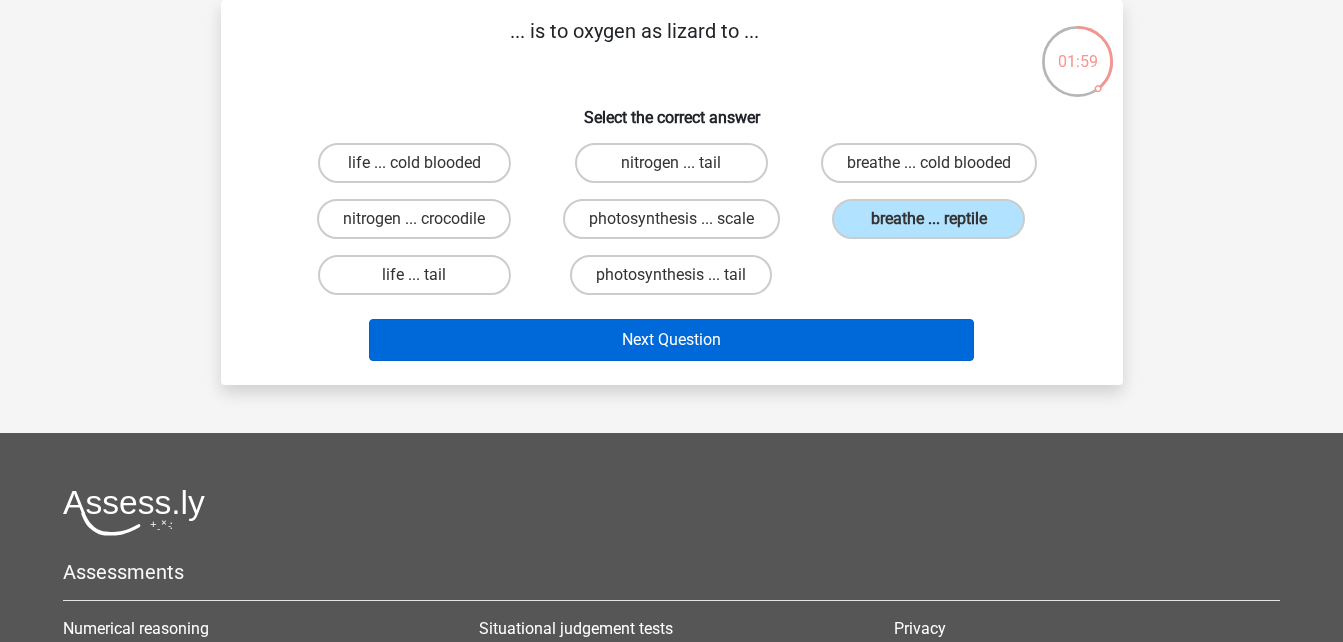 drag, startPoint x: 862, startPoint y: 293, endPoint x: 837, endPoint y: 349, distance: 61.326992 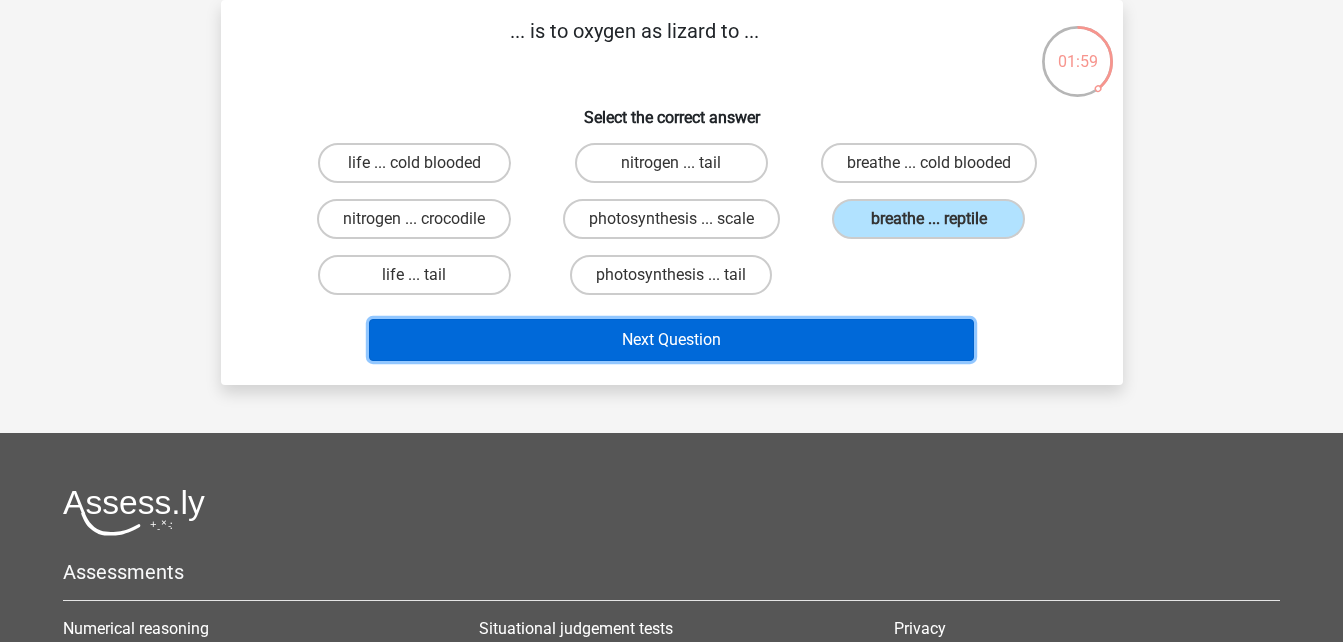 click on "Next Question" at bounding box center [671, 340] 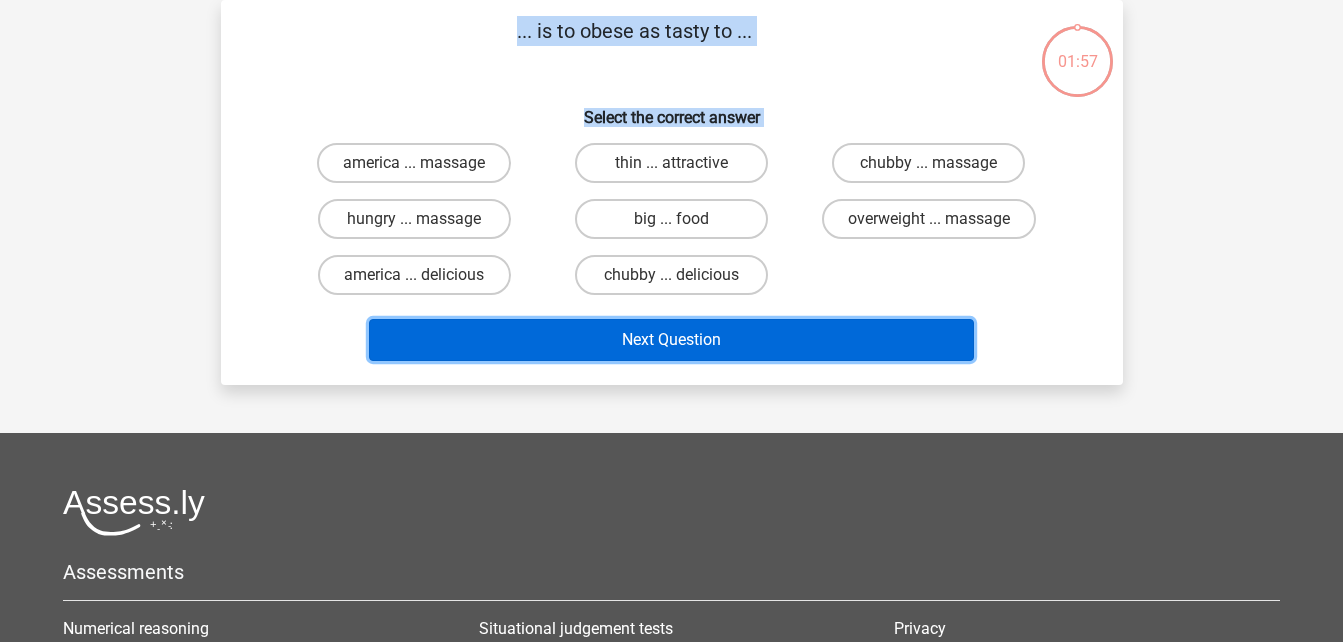 click on "Next Question" at bounding box center [671, 340] 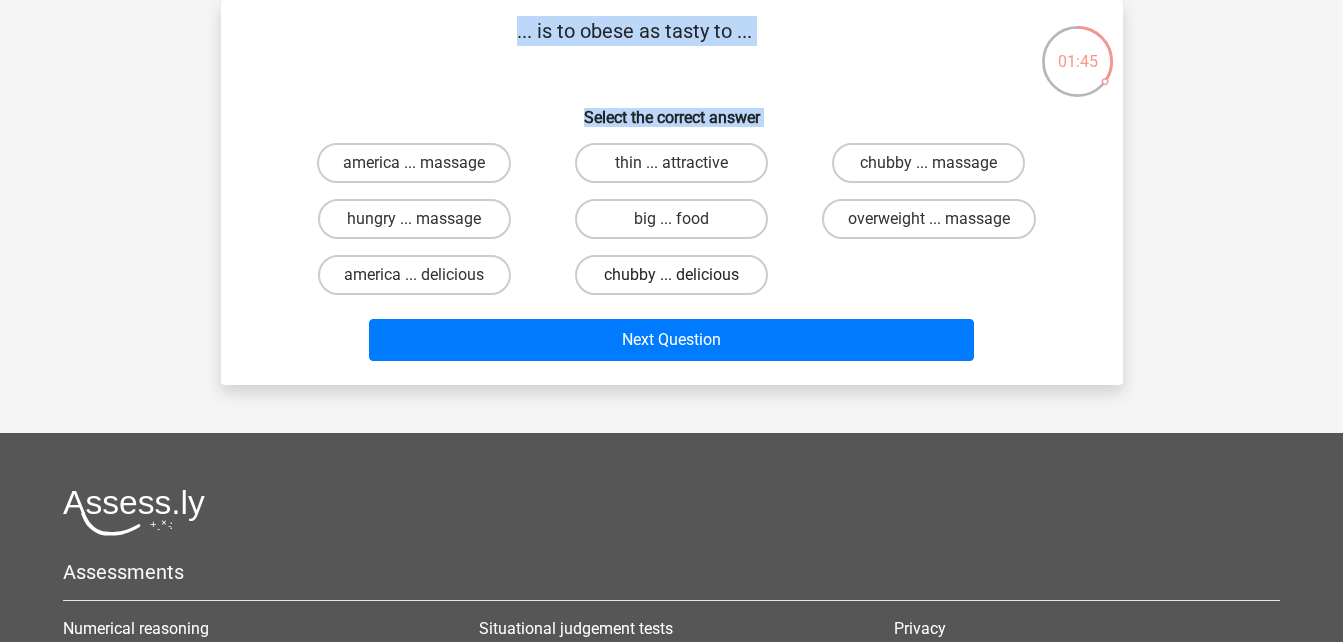click on "chubby ... delicious" at bounding box center [671, 275] 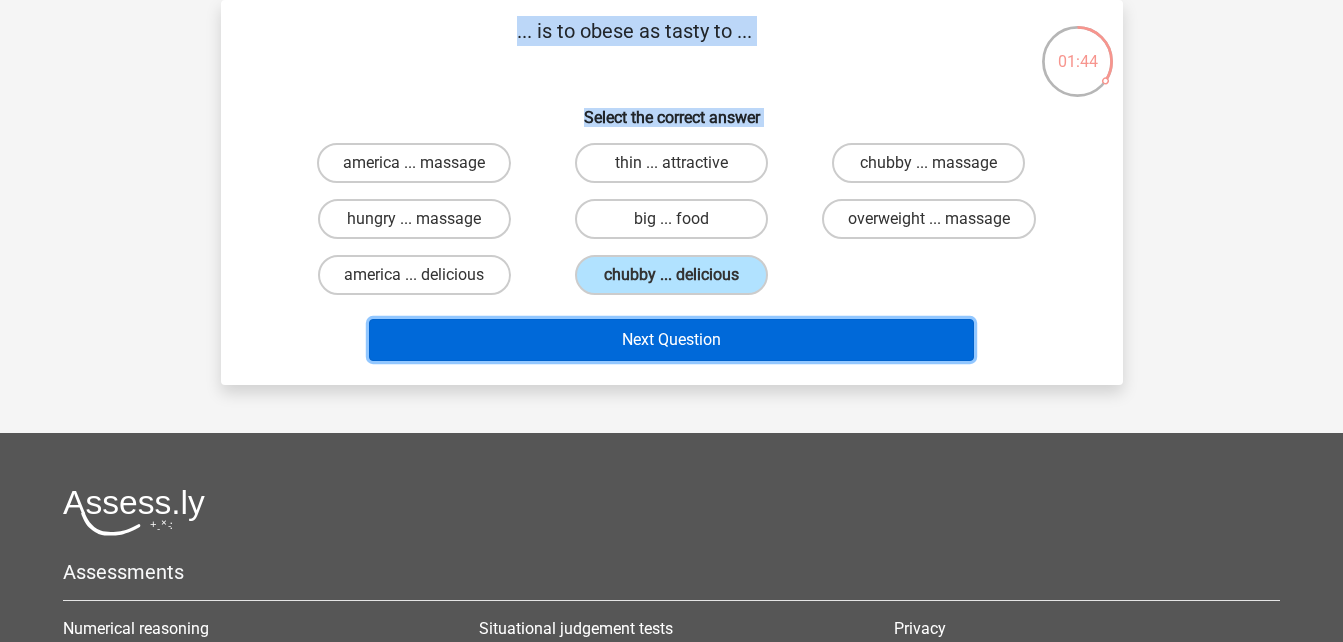 click on "Next Question" at bounding box center (671, 340) 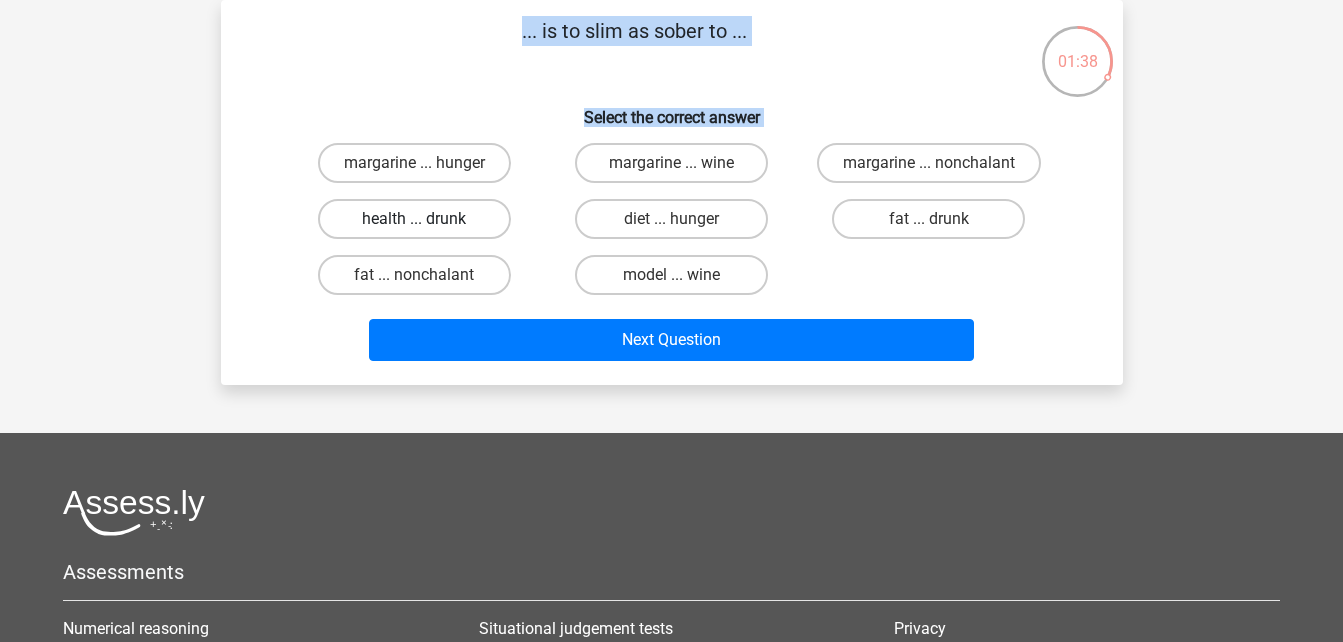 click on "health ... drunk" at bounding box center [414, 219] 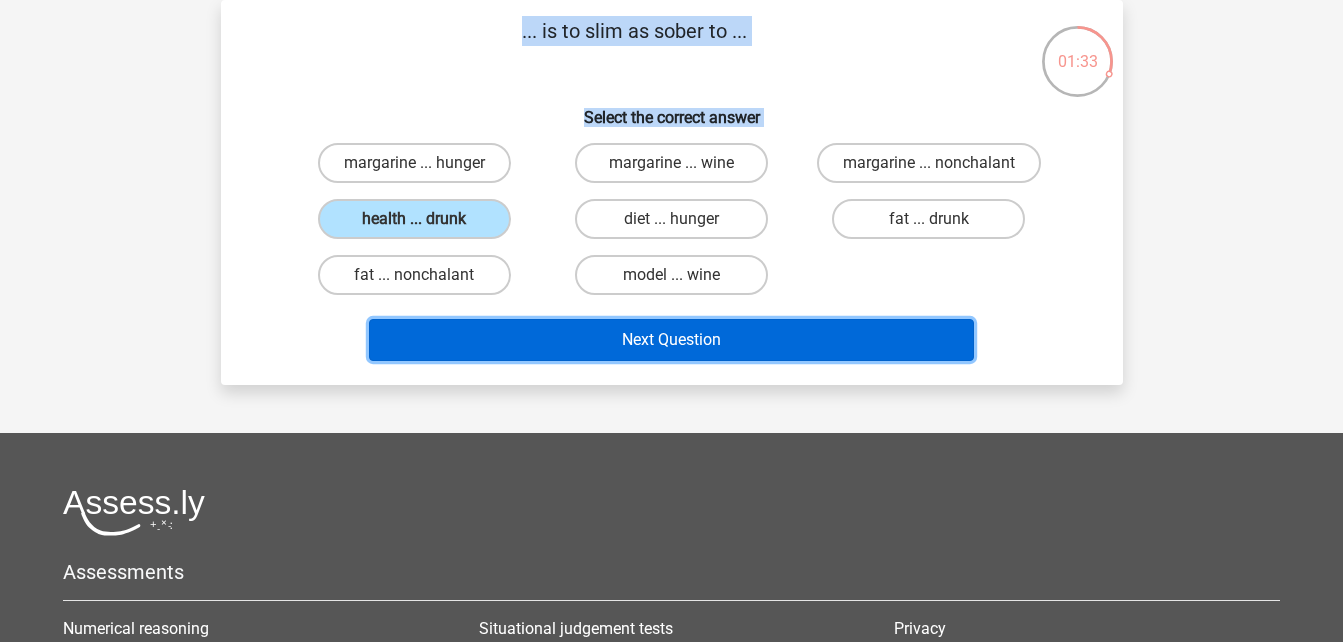 click on "Next Question" at bounding box center [671, 340] 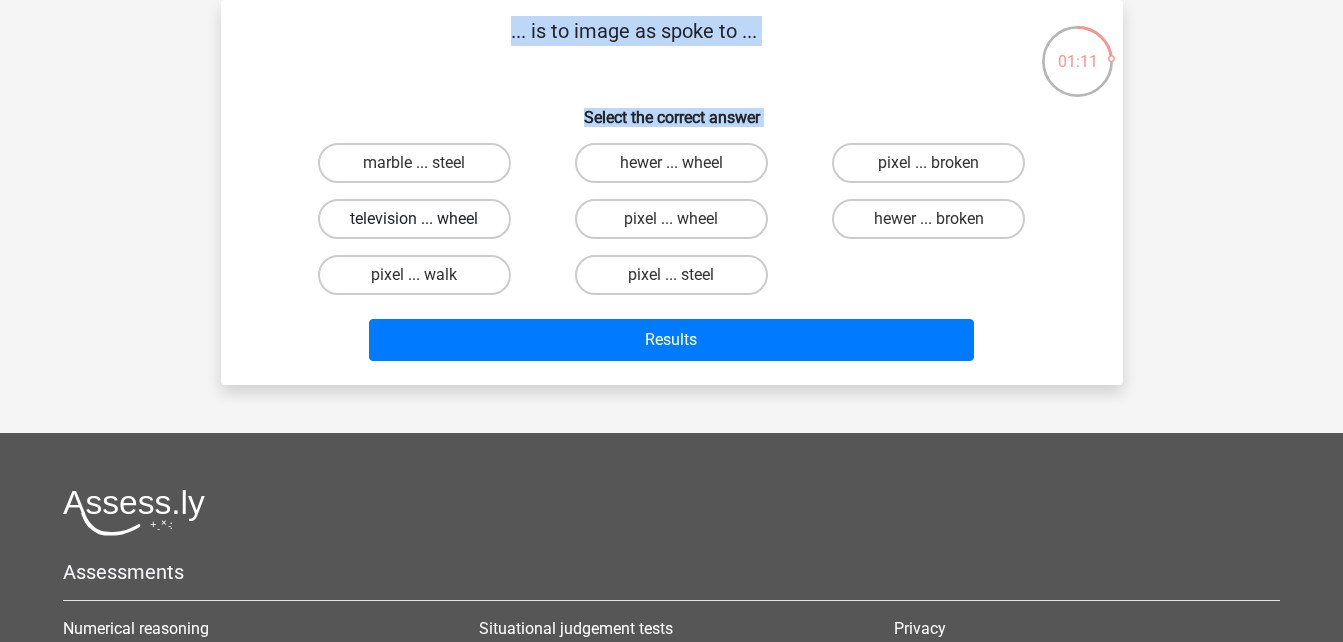click on "television ... wheel" at bounding box center (414, 219) 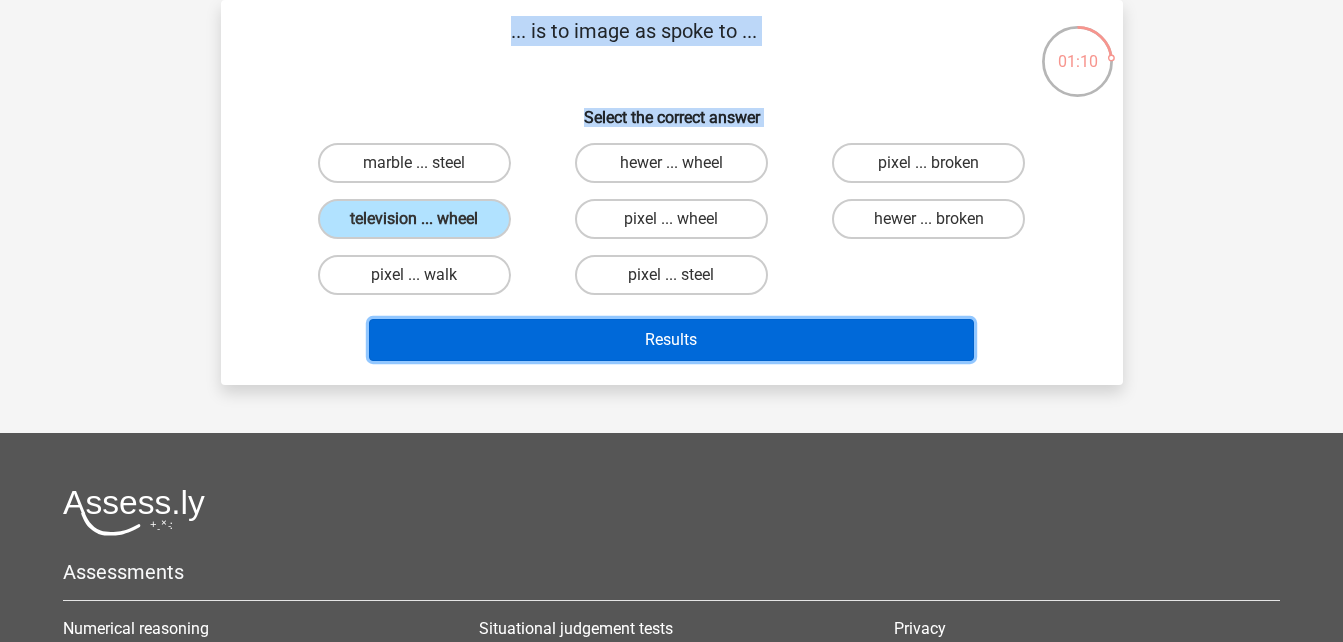 click on "Results" at bounding box center [671, 340] 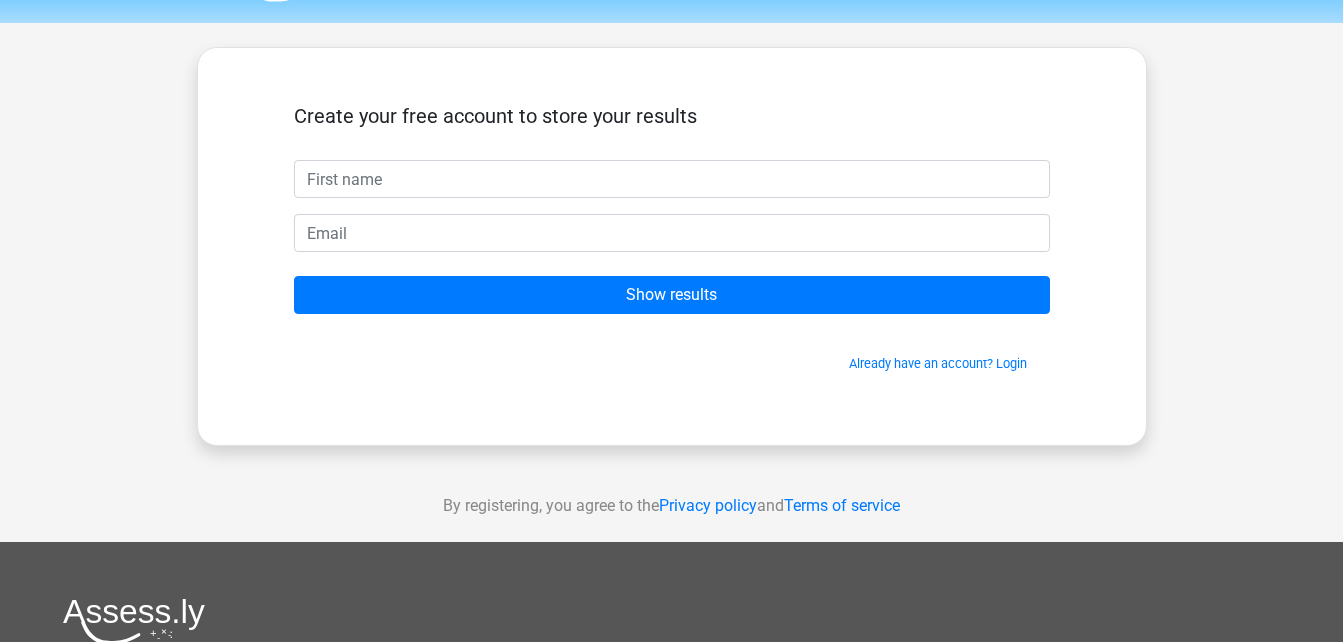 scroll, scrollTop: 0, scrollLeft: 0, axis: both 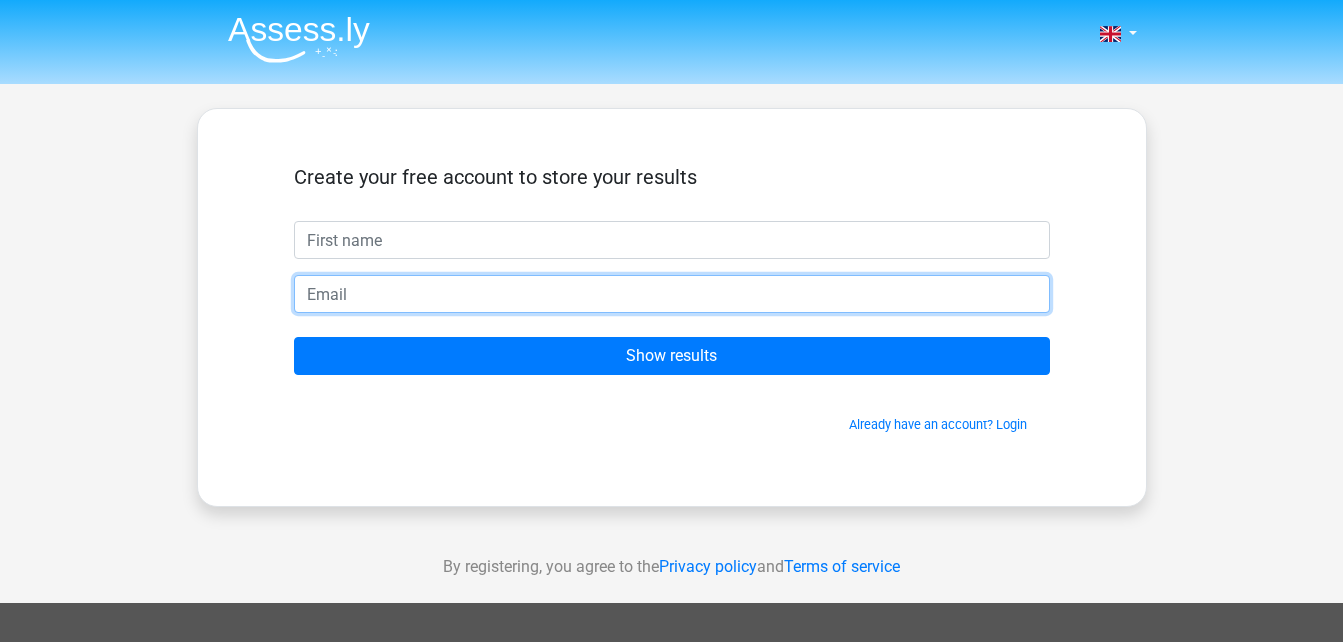 drag, startPoint x: 642, startPoint y: 286, endPoint x: 523, endPoint y: 233, distance: 130.26895 